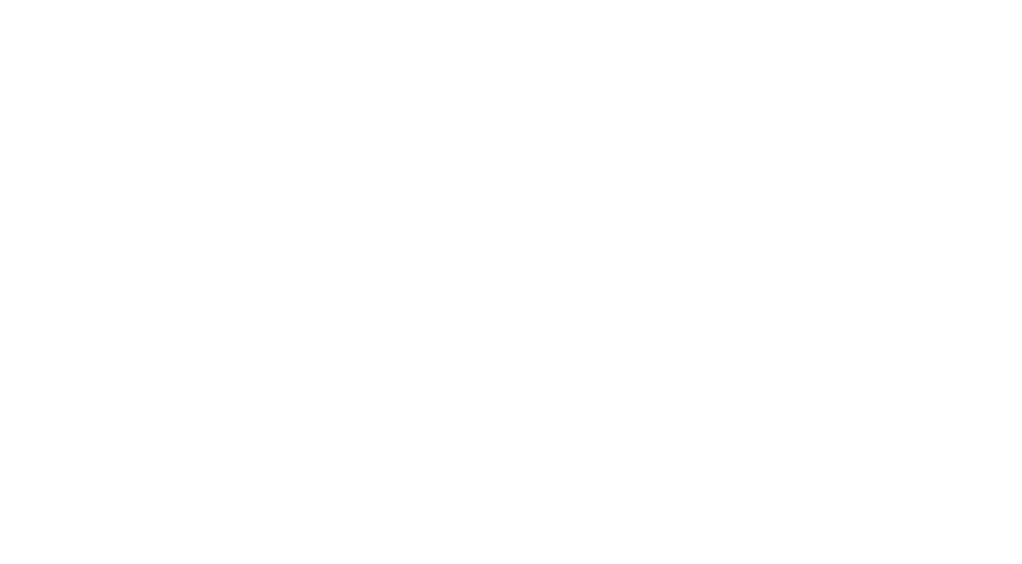 scroll, scrollTop: 0, scrollLeft: 0, axis: both 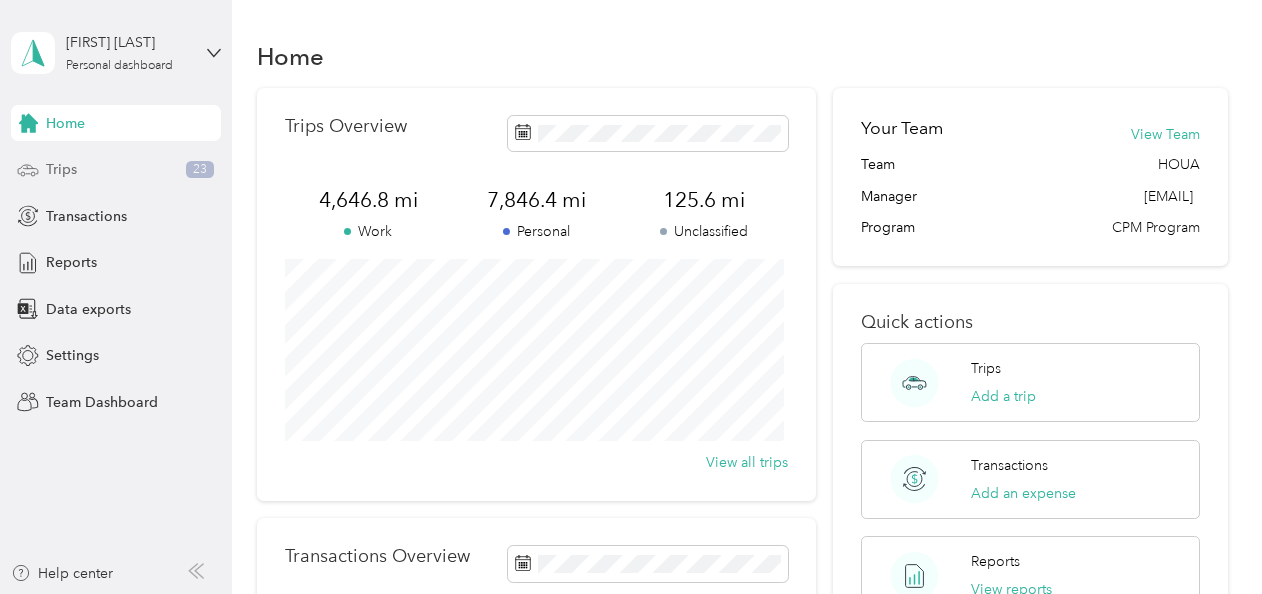 click on "Trips 23" at bounding box center [116, 170] 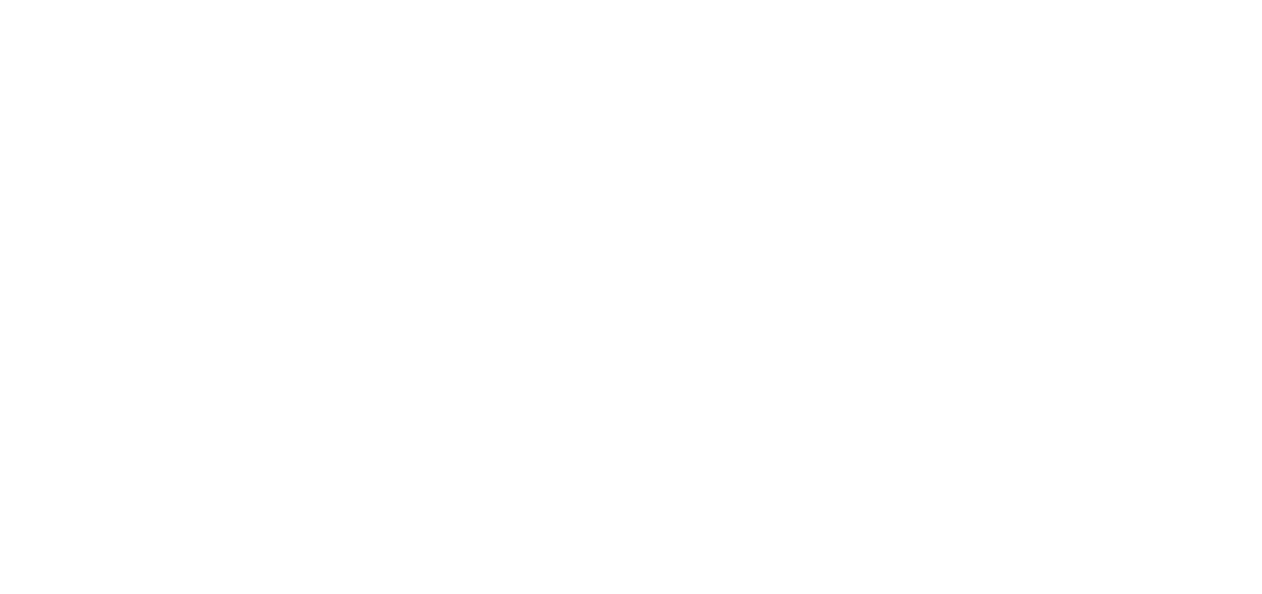 scroll, scrollTop: 0, scrollLeft: 0, axis: both 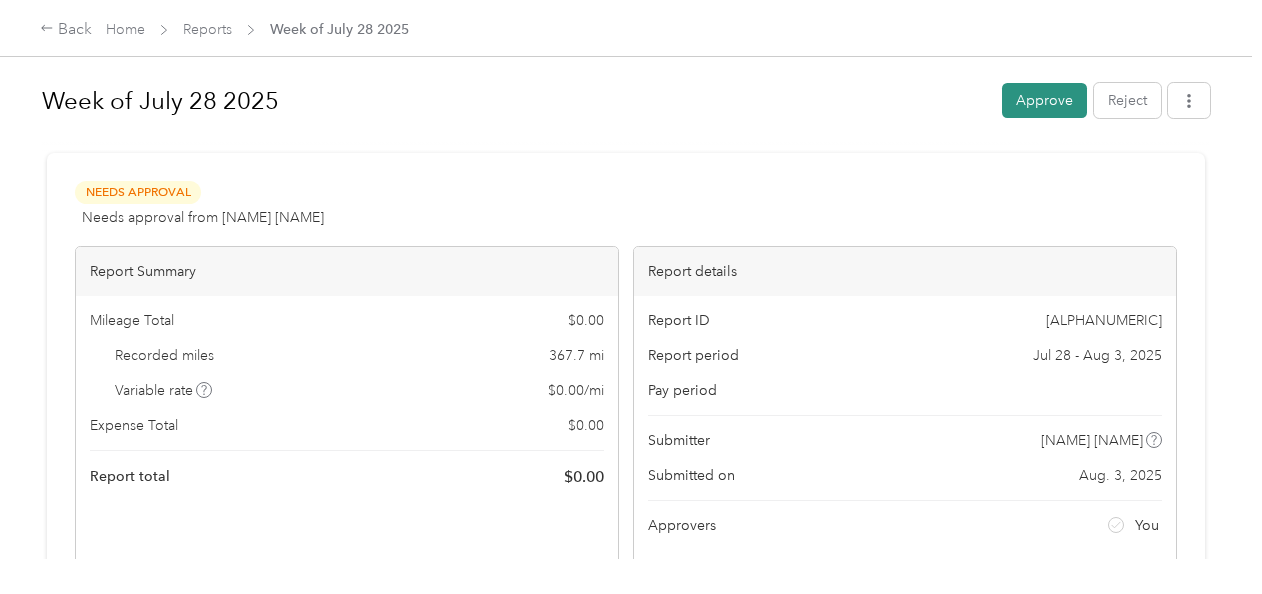 click on "Approve" at bounding box center [1044, 100] 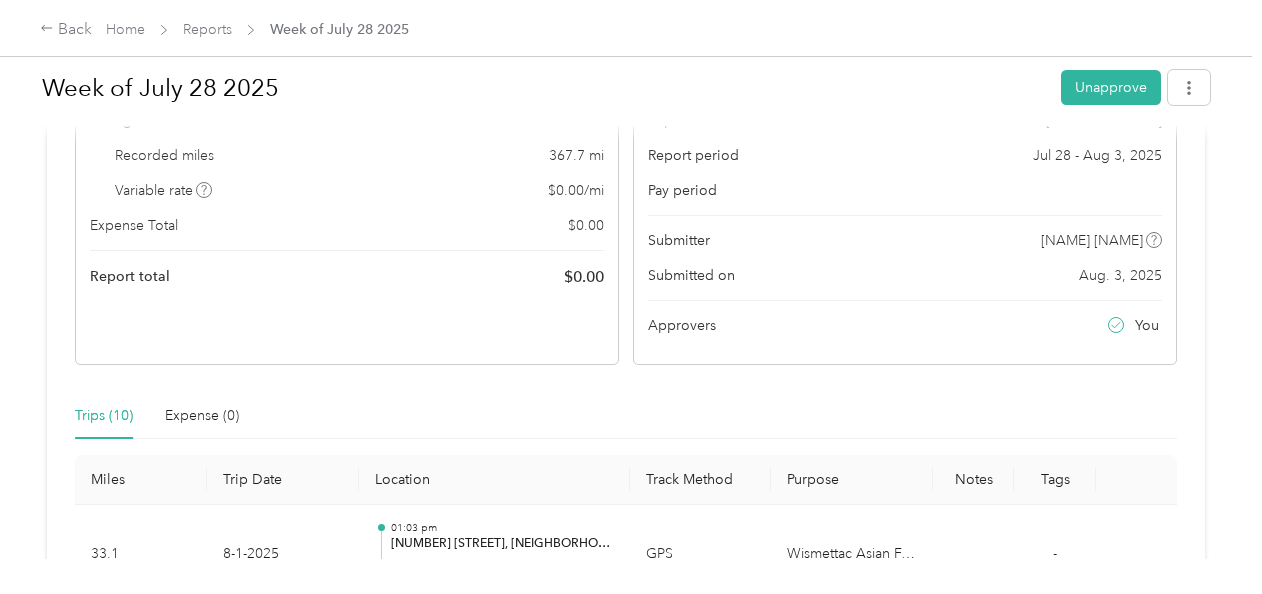 scroll, scrollTop: 0, scrollLeft: 0, axis: both 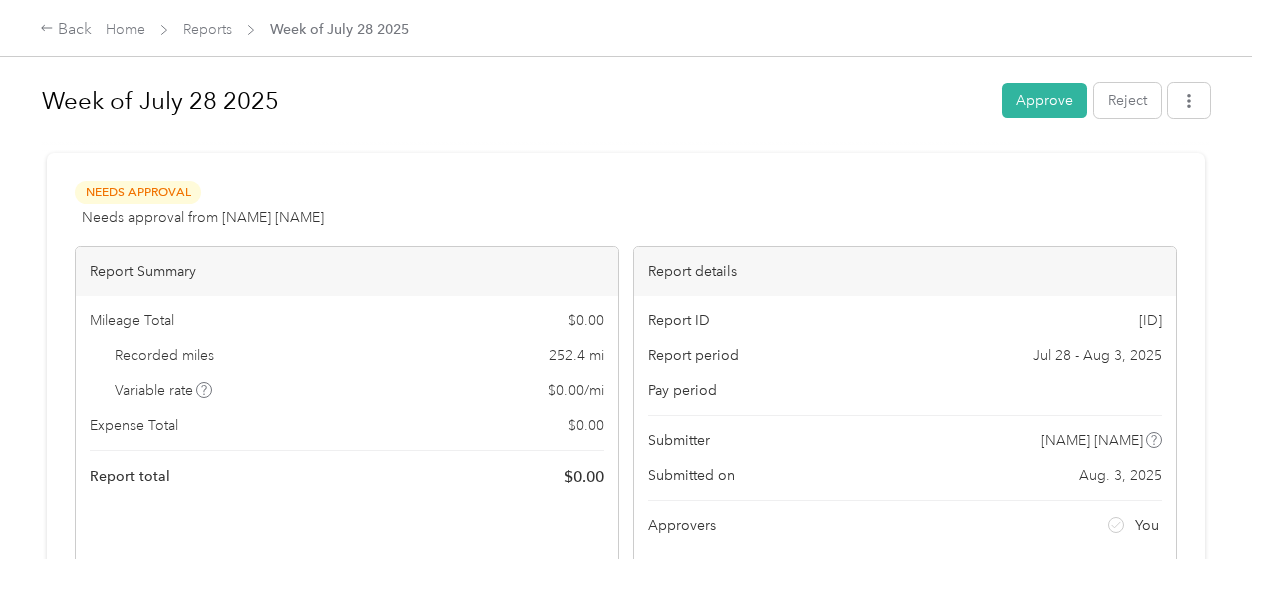 click on "Needs Approval Needs approval from [NAME] [NAME] View  activity & comments" at bounding box center [626, 205] 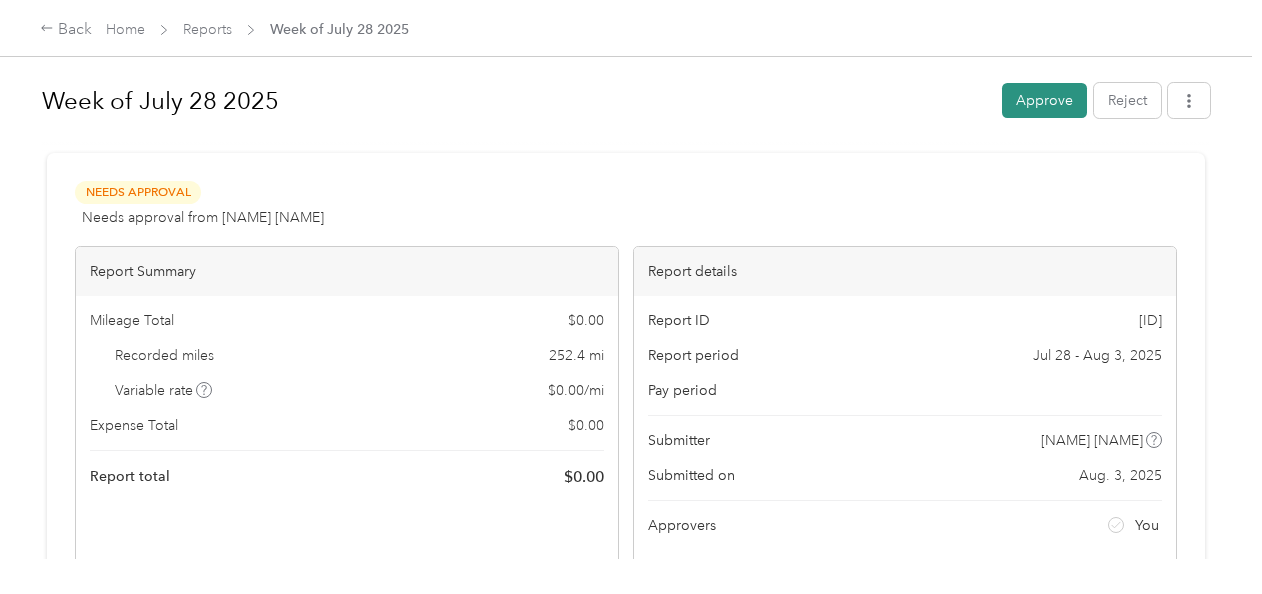 click on "Approve" at bounding box center [1044, 100] 